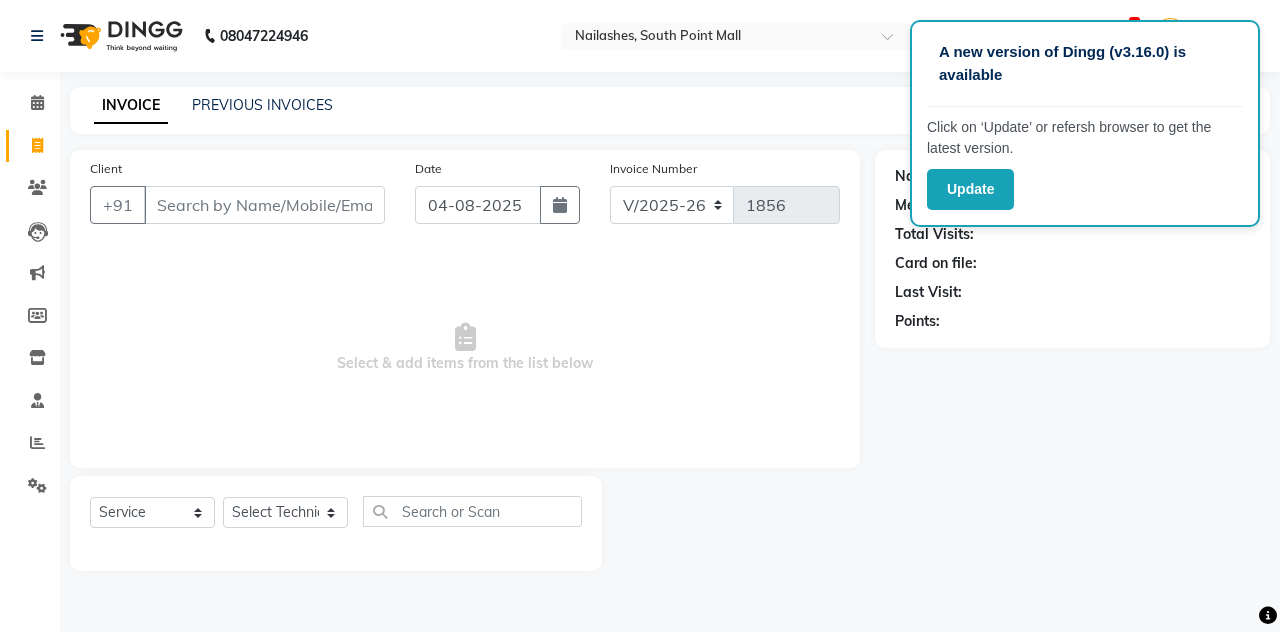 select on "3926" 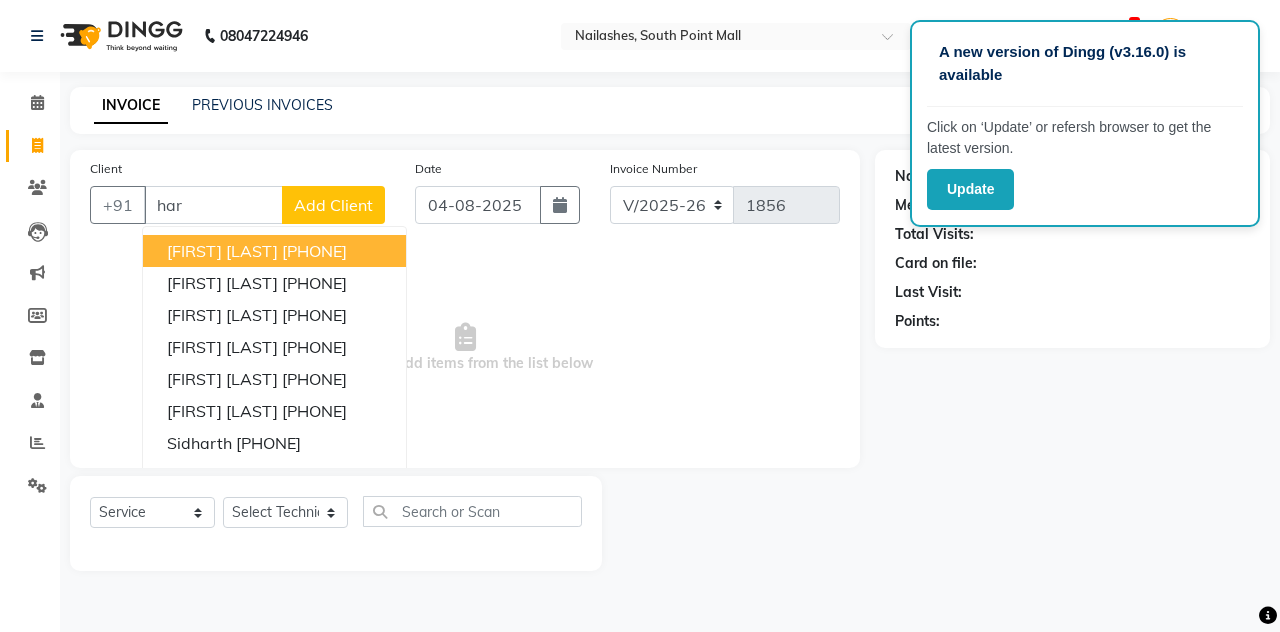 click on "har" at bounding box center (213, 205) 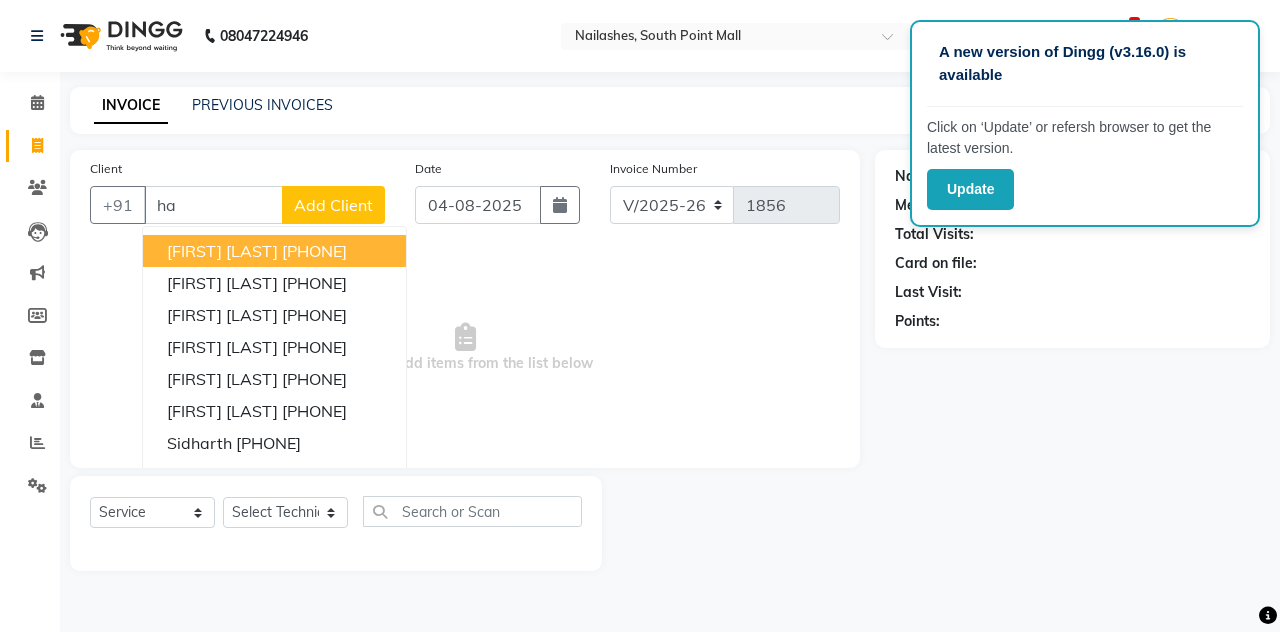 type on "h" 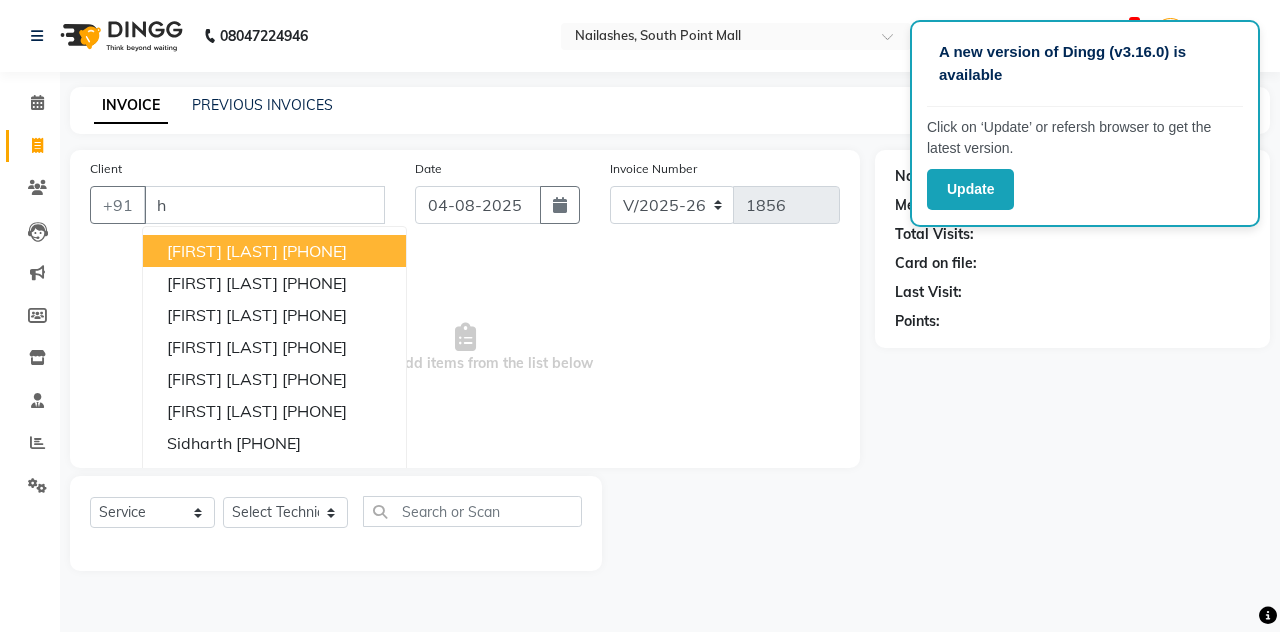type 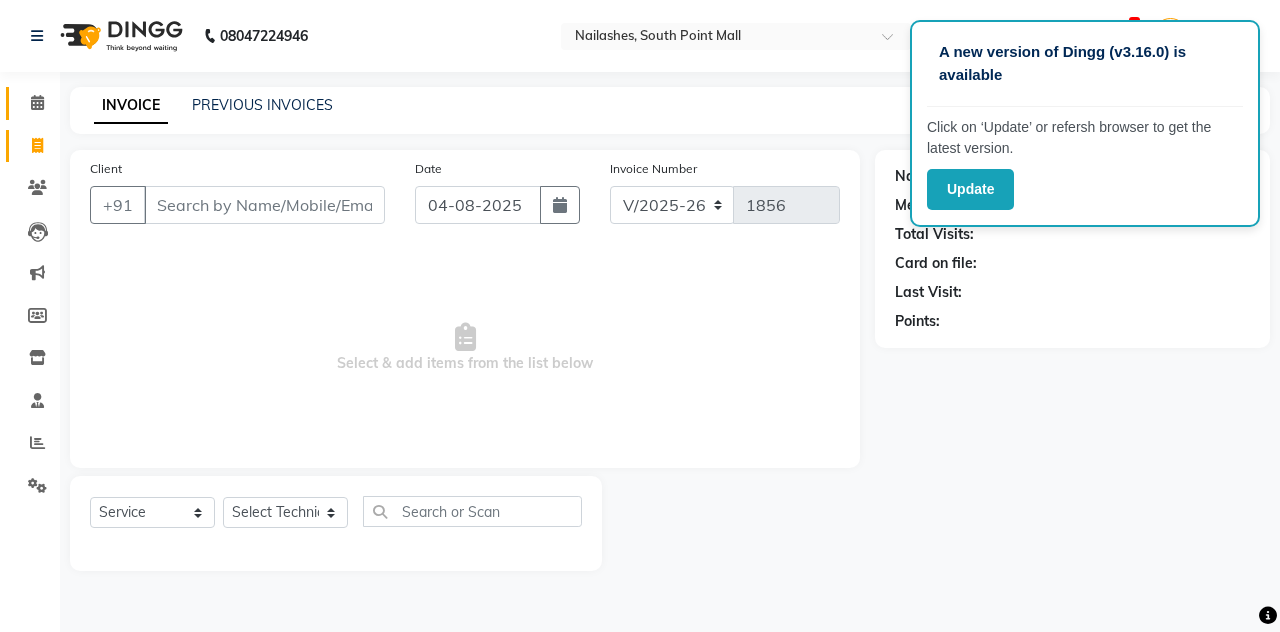 click 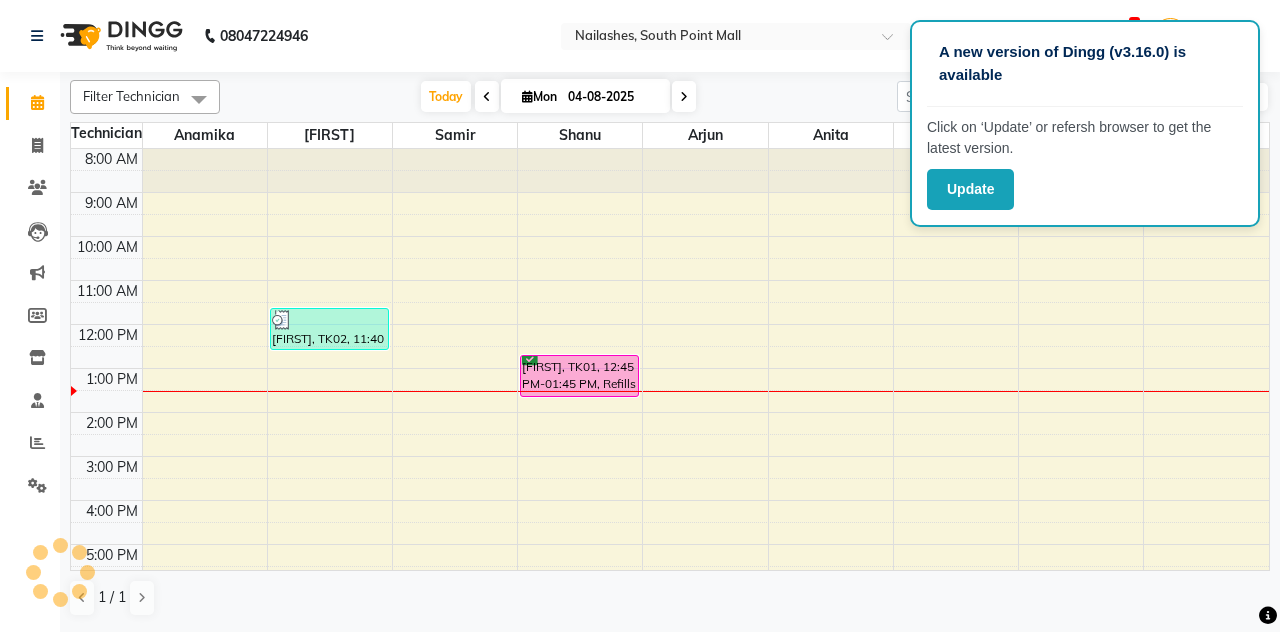 scroll, scrollTop: 0, scrollLeft: 0, axis: both 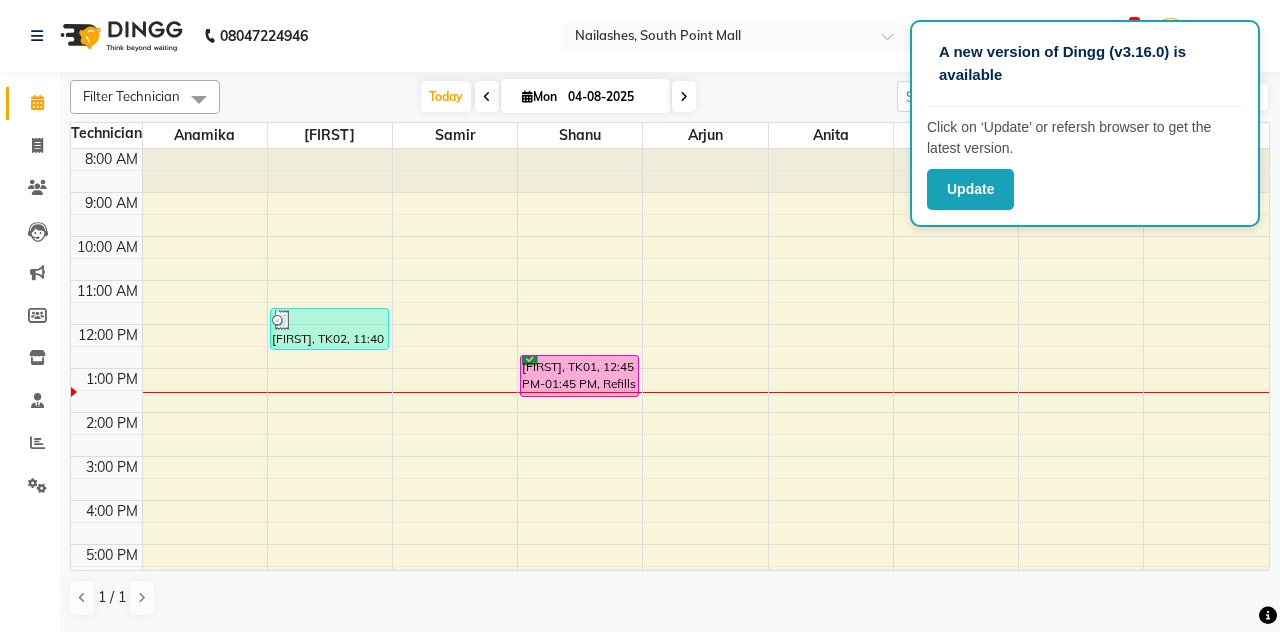 click on "[FIRST], TK01, 12:45 PM-01:45 PM, Refills - Acylic (Hand)" at bounding box center (579, 376) 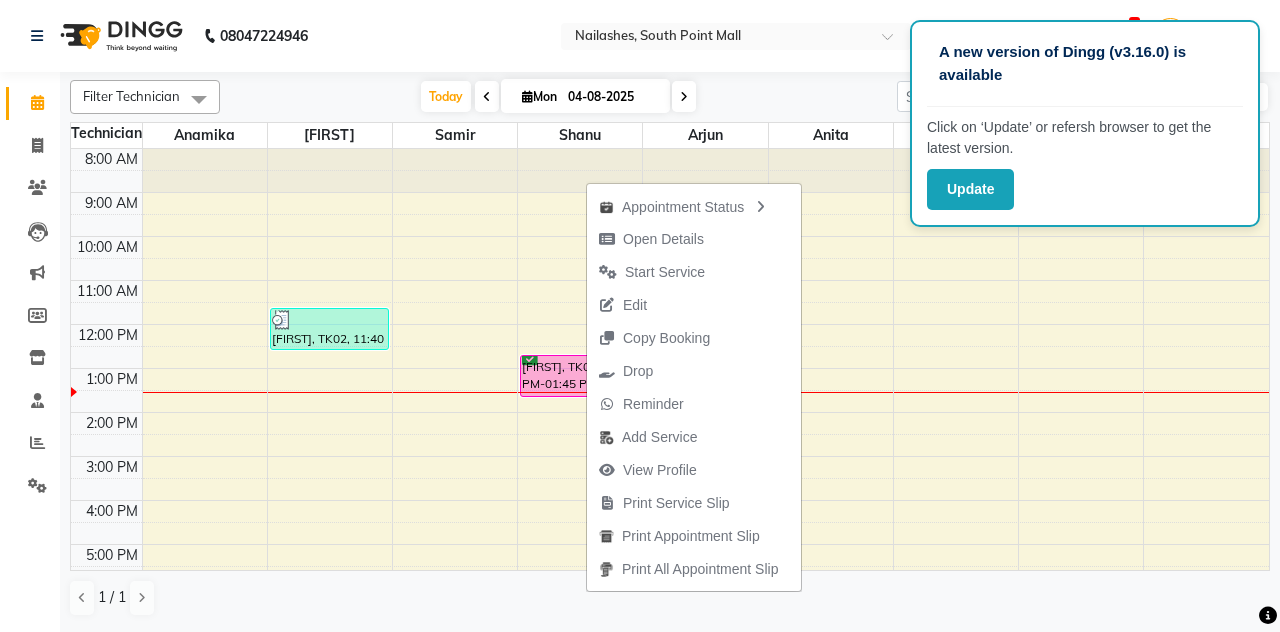click on "Start Service" at bounding box center (665, 272) 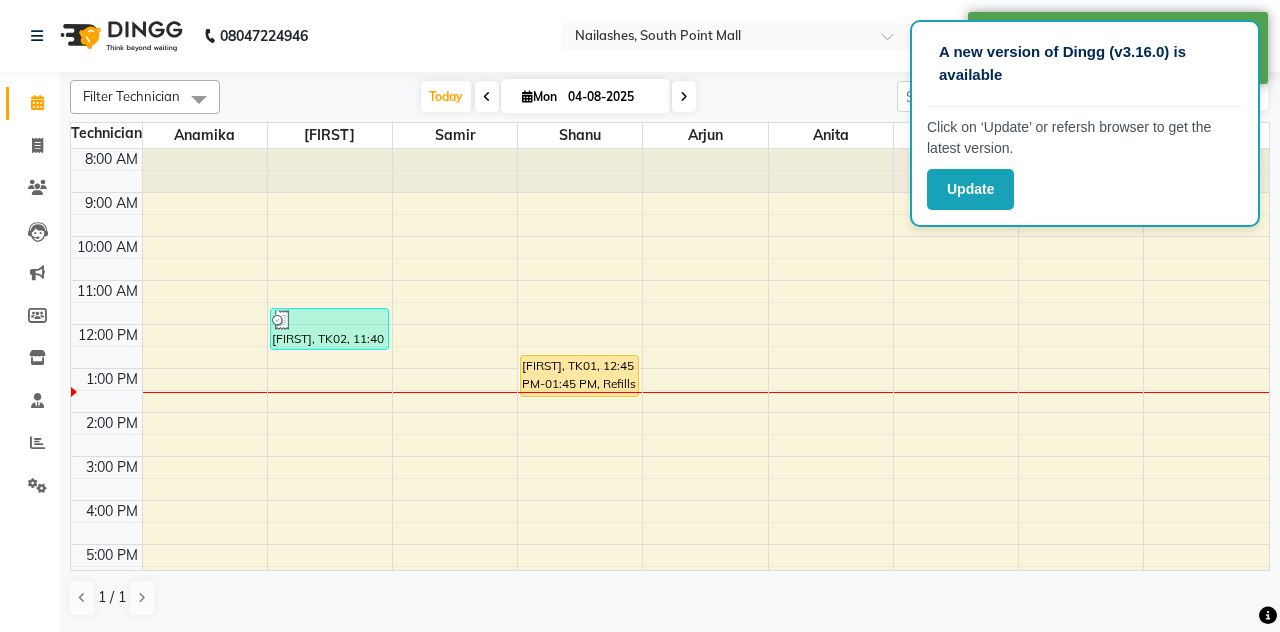 click on "[FIRST], TK01, 12:45 PM-01:45 PM, Refills - Acylic (Hand)" at bounding box center [579, 376] 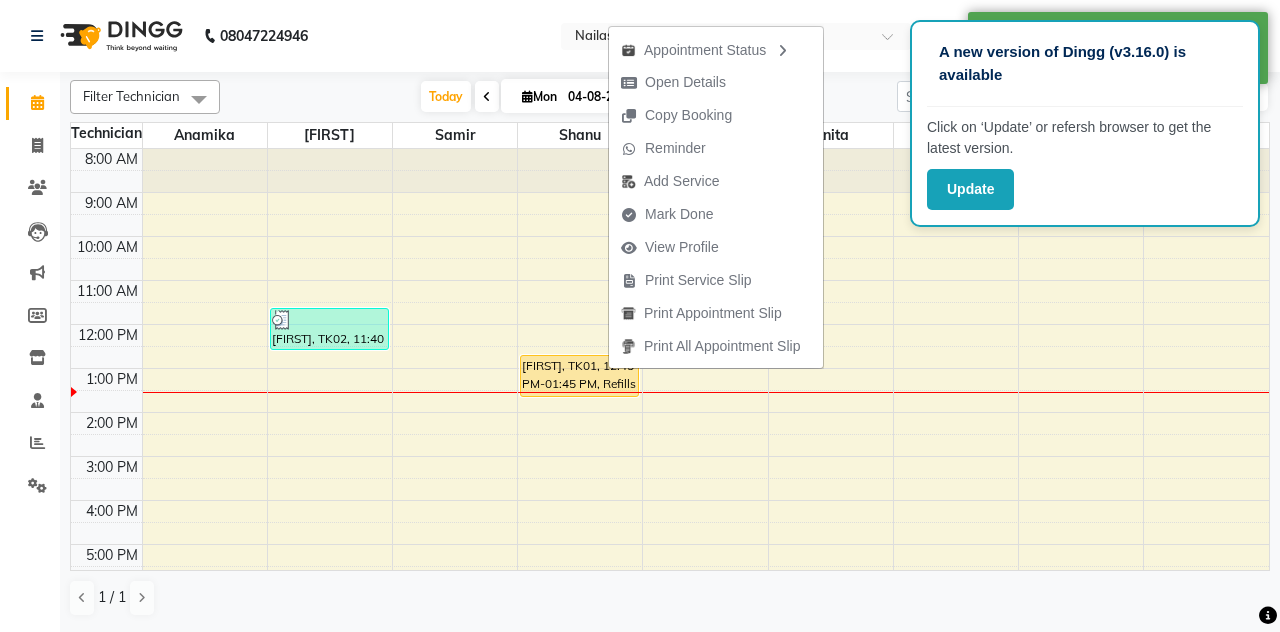 click on "Add Service" at bounding box center (681, 181) 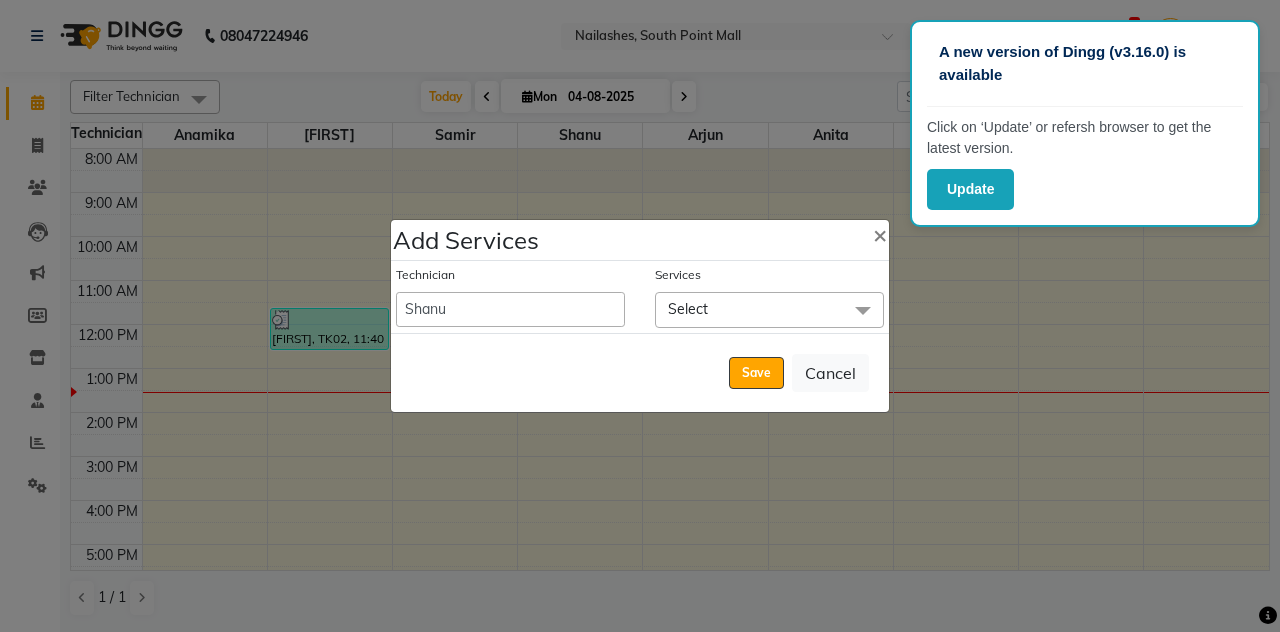 click on "×" 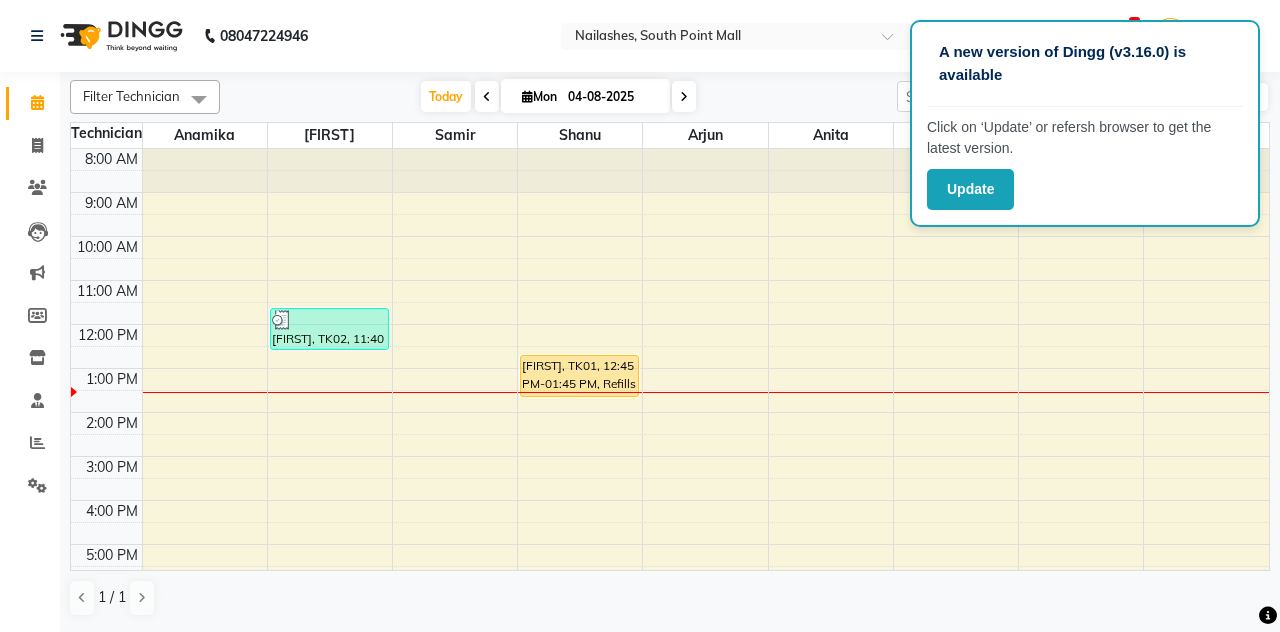 click on "[FIRST], TK01, 12:45 PM-01:45 PM, Refills - Acylic (Hand)" at bounding box center (579, 376) 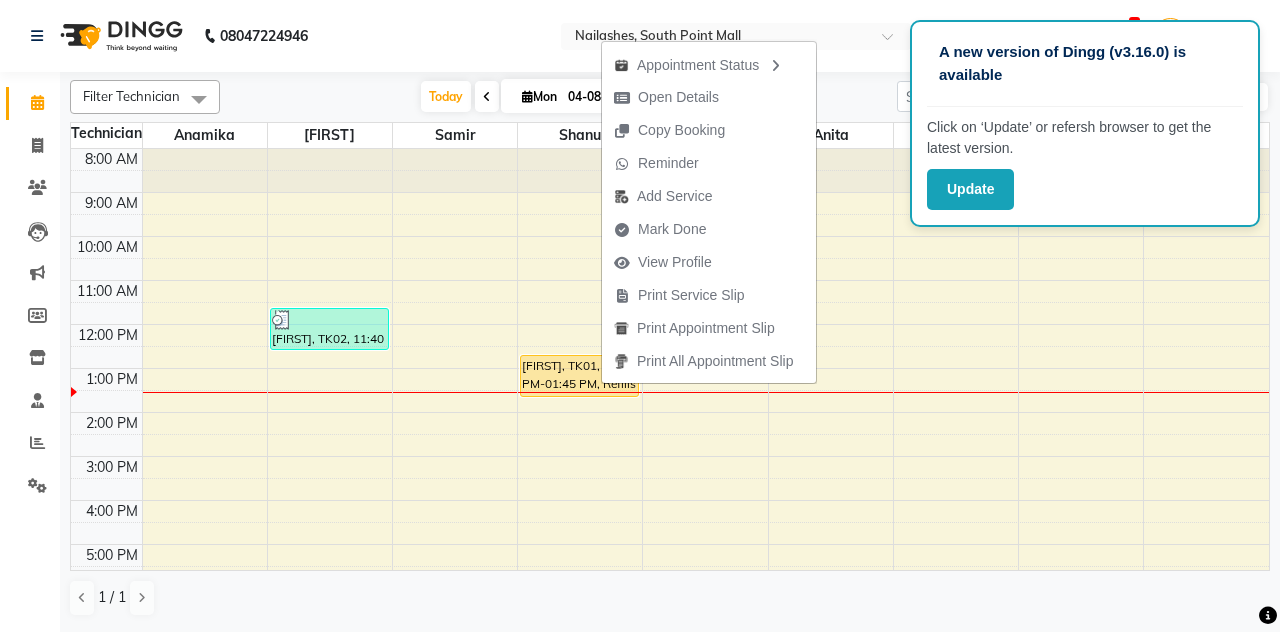 click on "Print Service Slip" at bounding box center [691, 295] 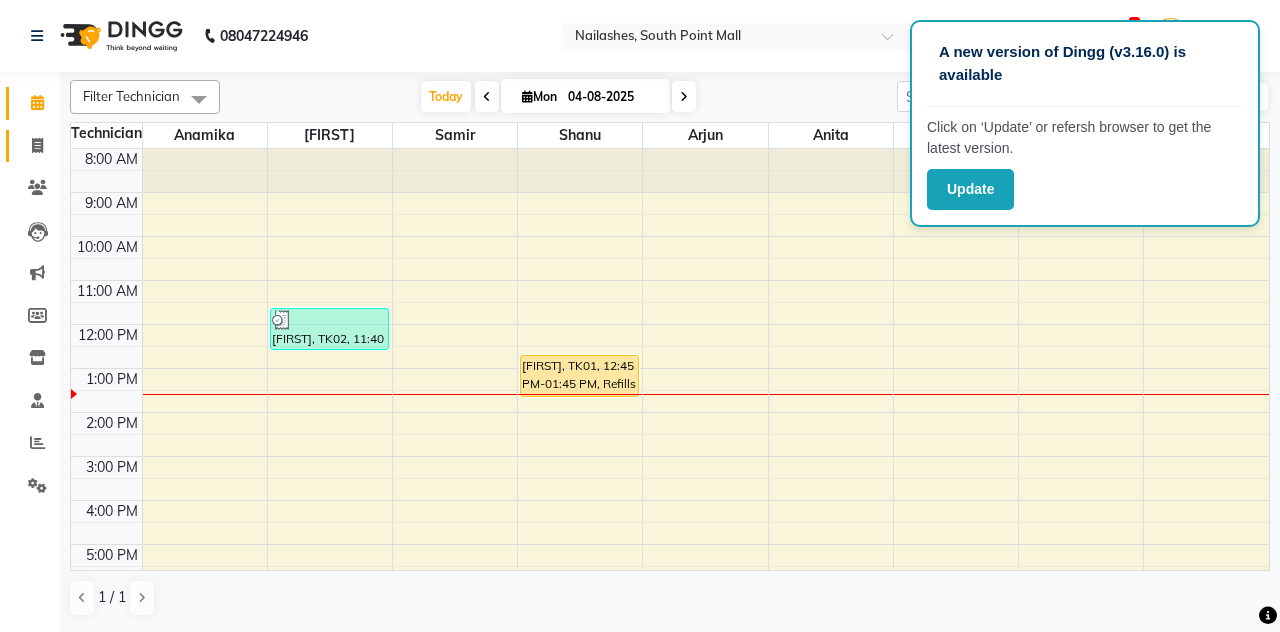 click 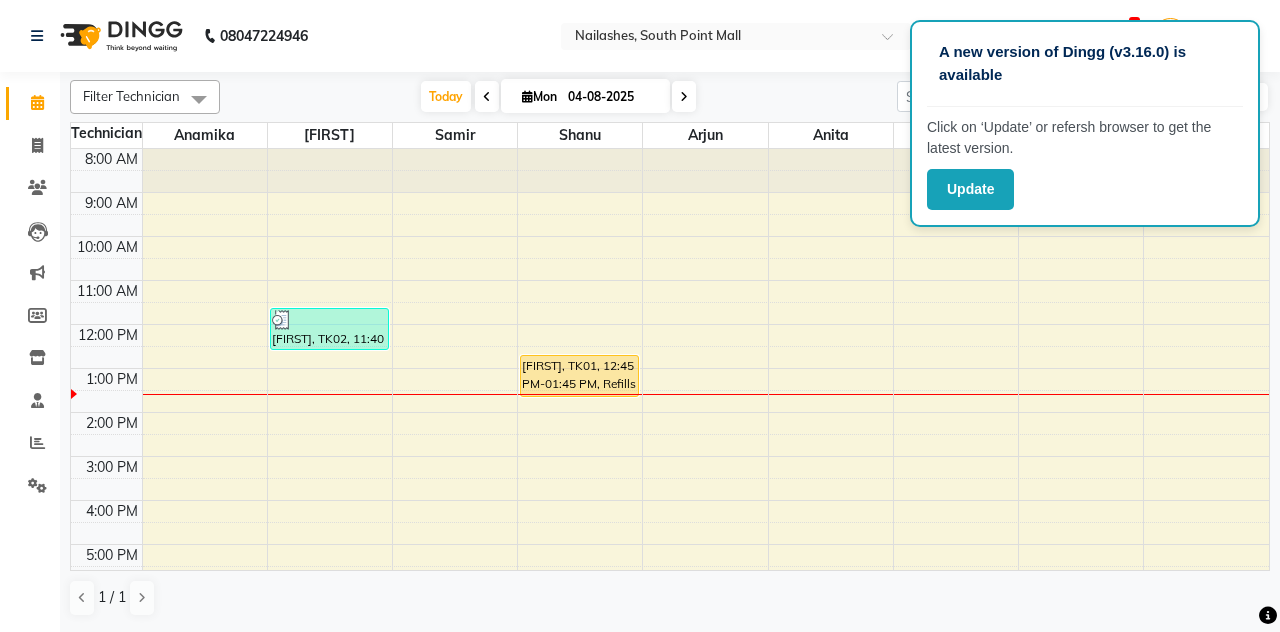 select on "service" 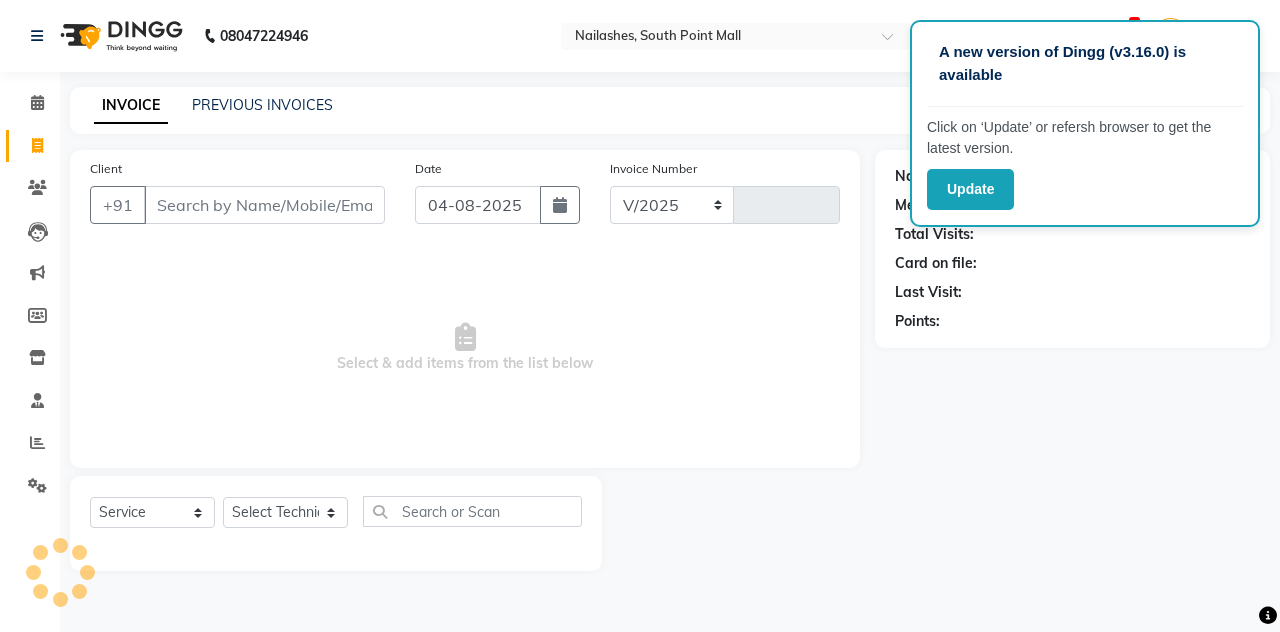select on "3926" 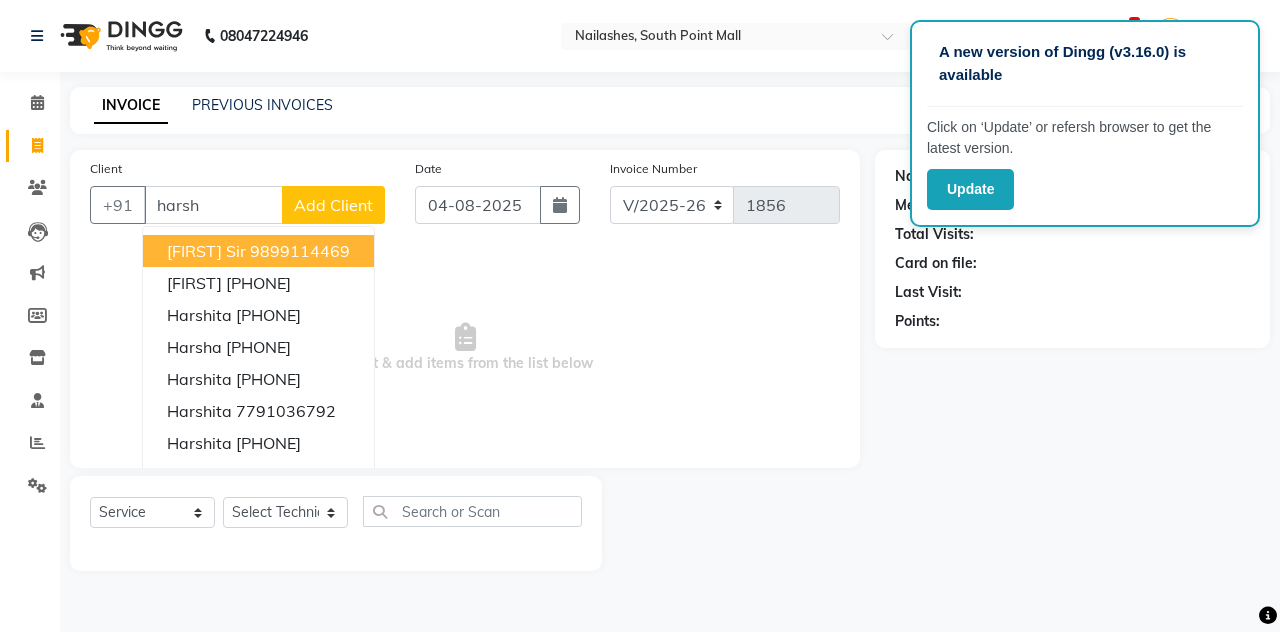click on "9899114469" at bounding box center [300, 251] 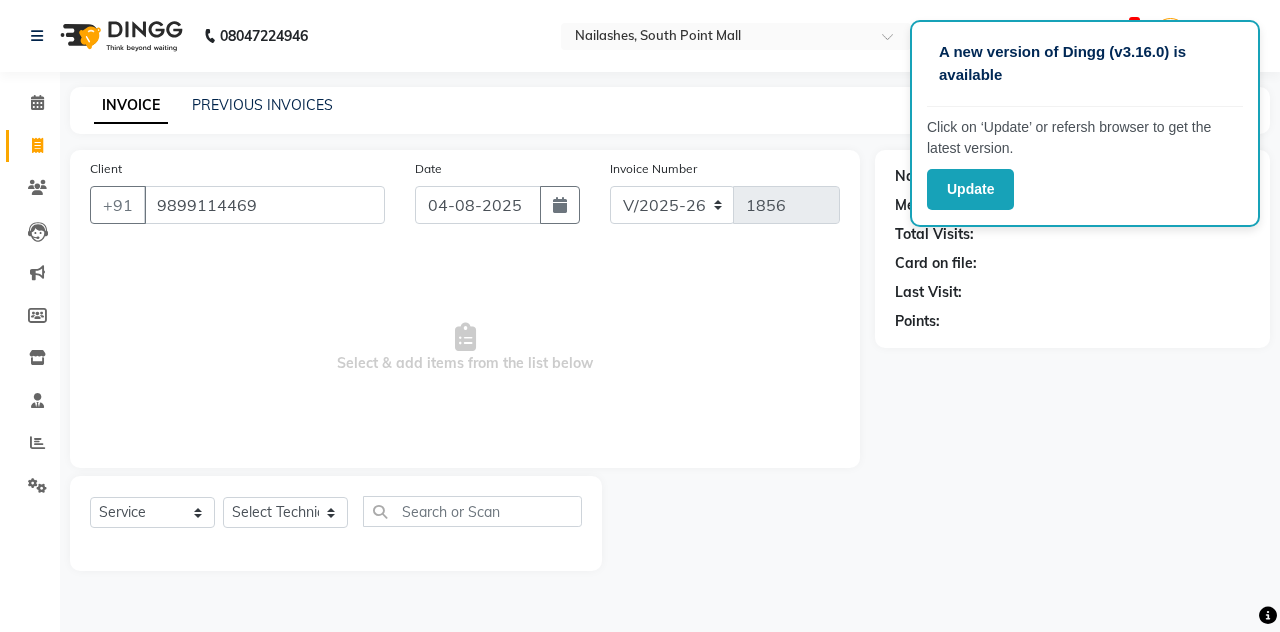 type on "9899114469" 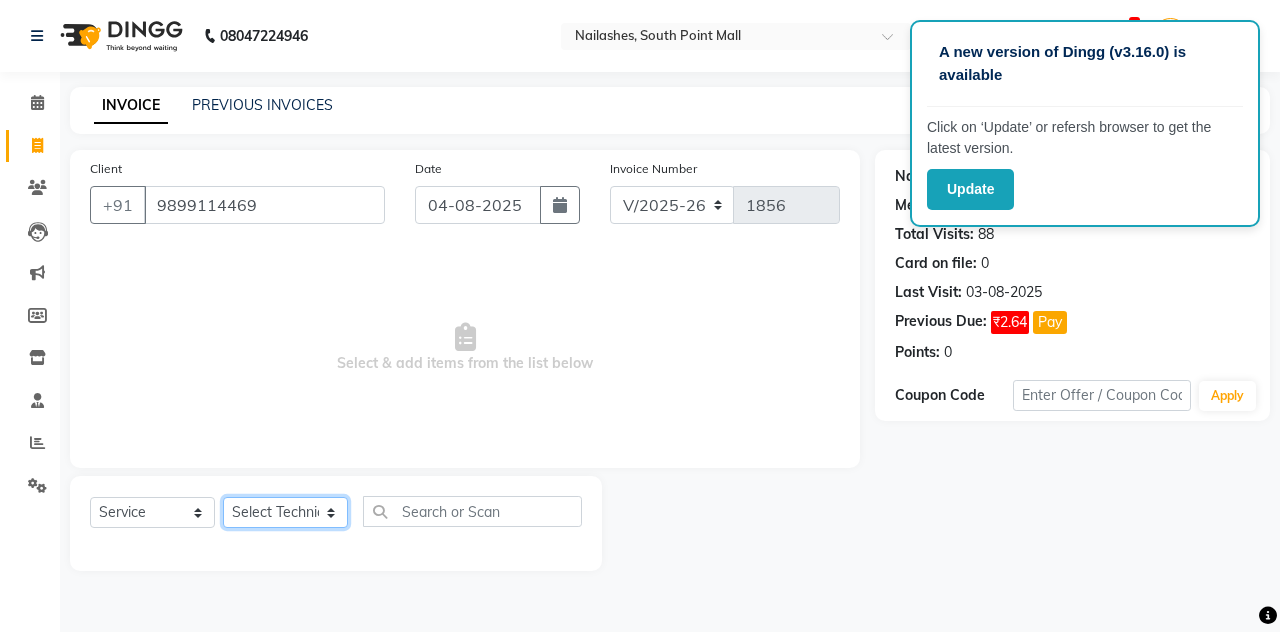 click on "Select Technician Admin Anamika Anita Arjun Mamta Manager Muskan Nisha Samir Shanu Shushanto" 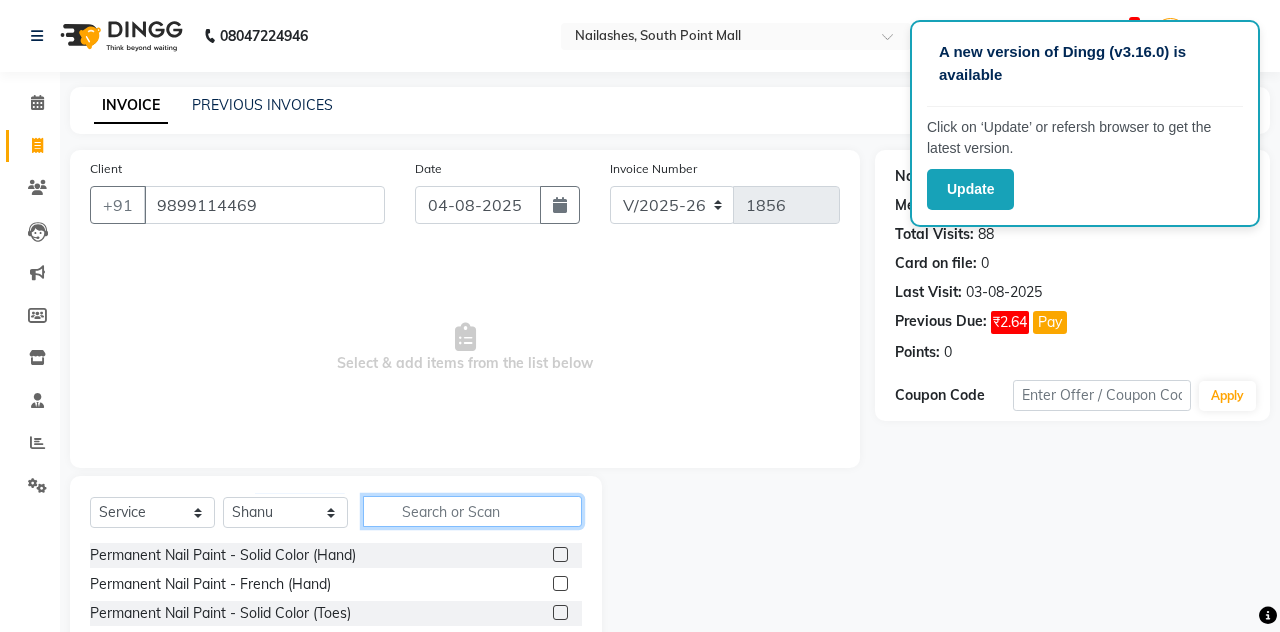 click 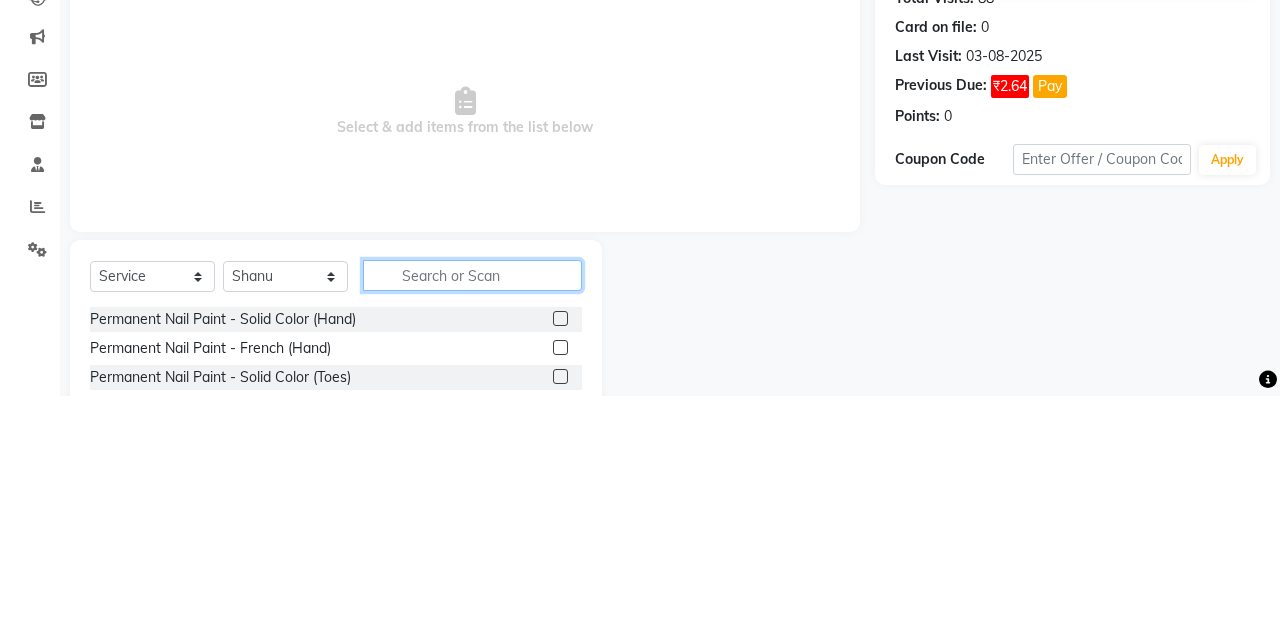 scroll, scrollTop: 31, scrollLeft: 0, axis: vertical 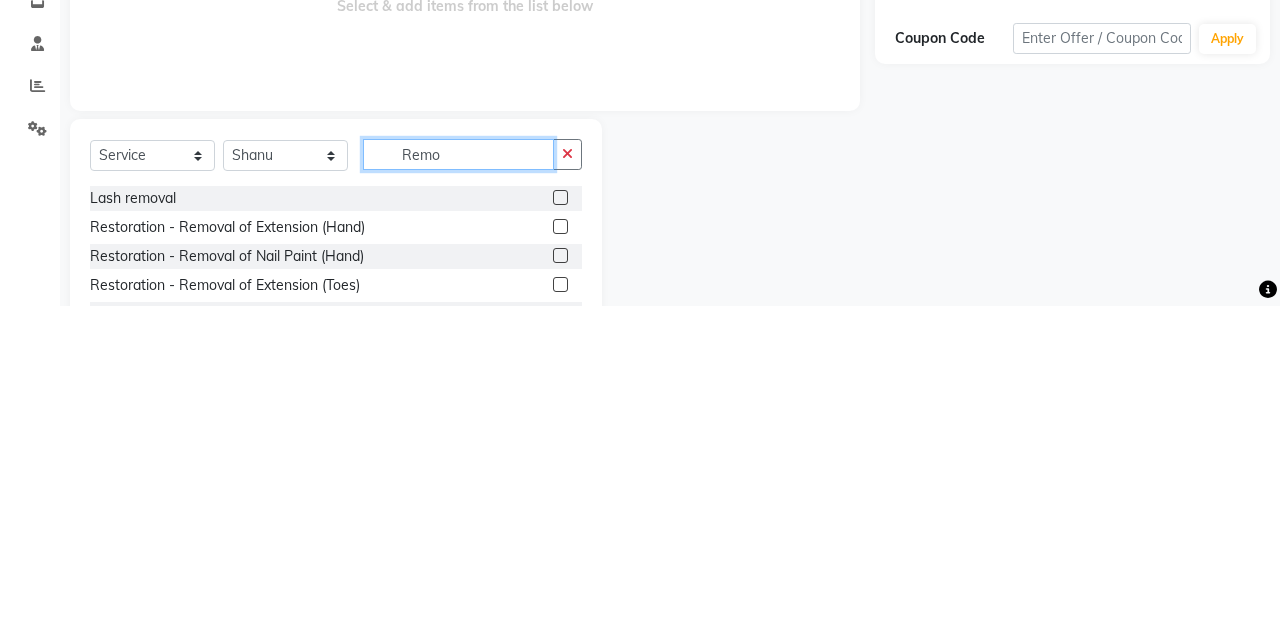type on "Remo" 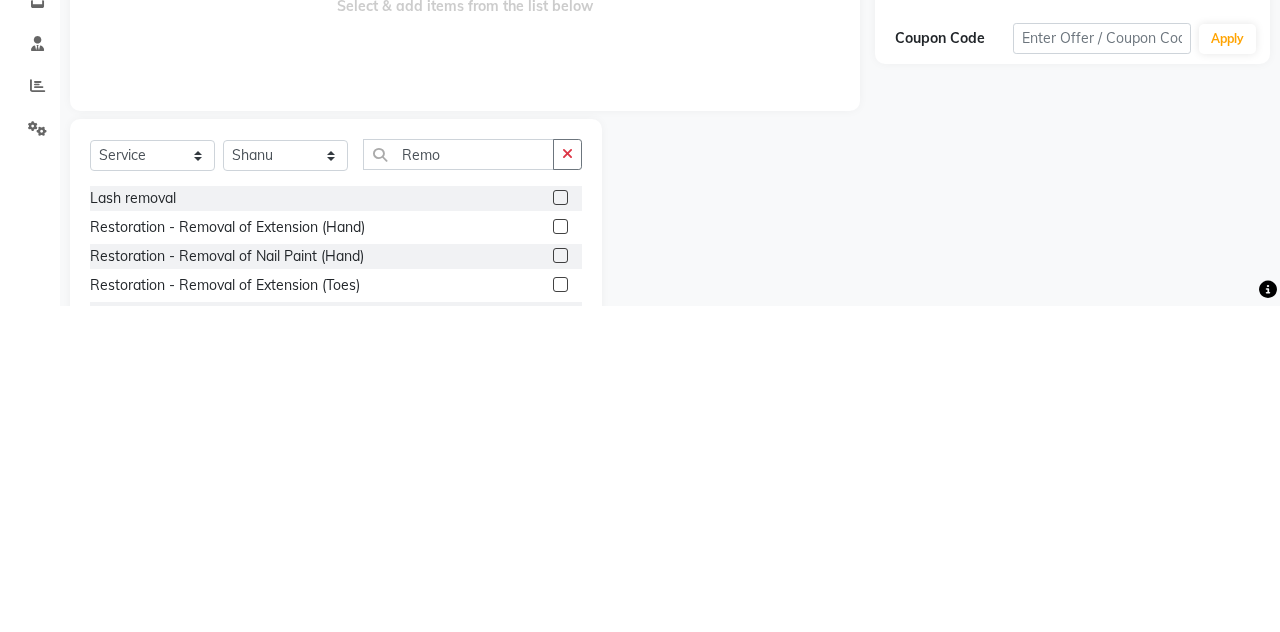 click 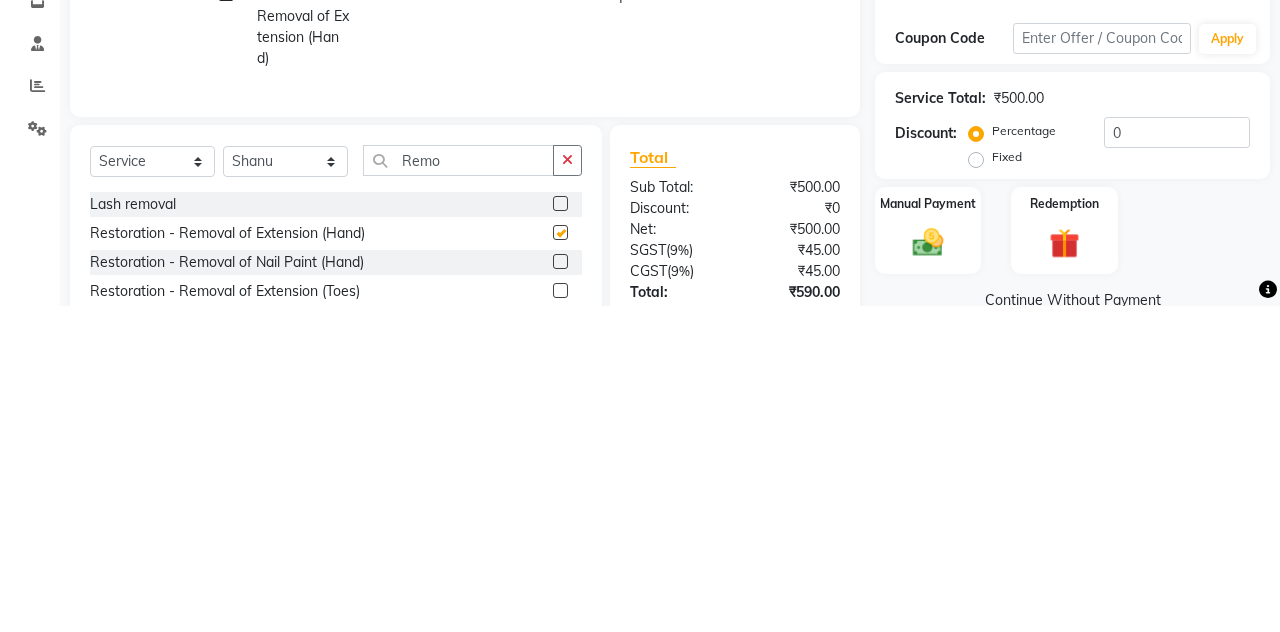 scroll, scrollTop: 31, scrollLeft: 0, axis: vertical 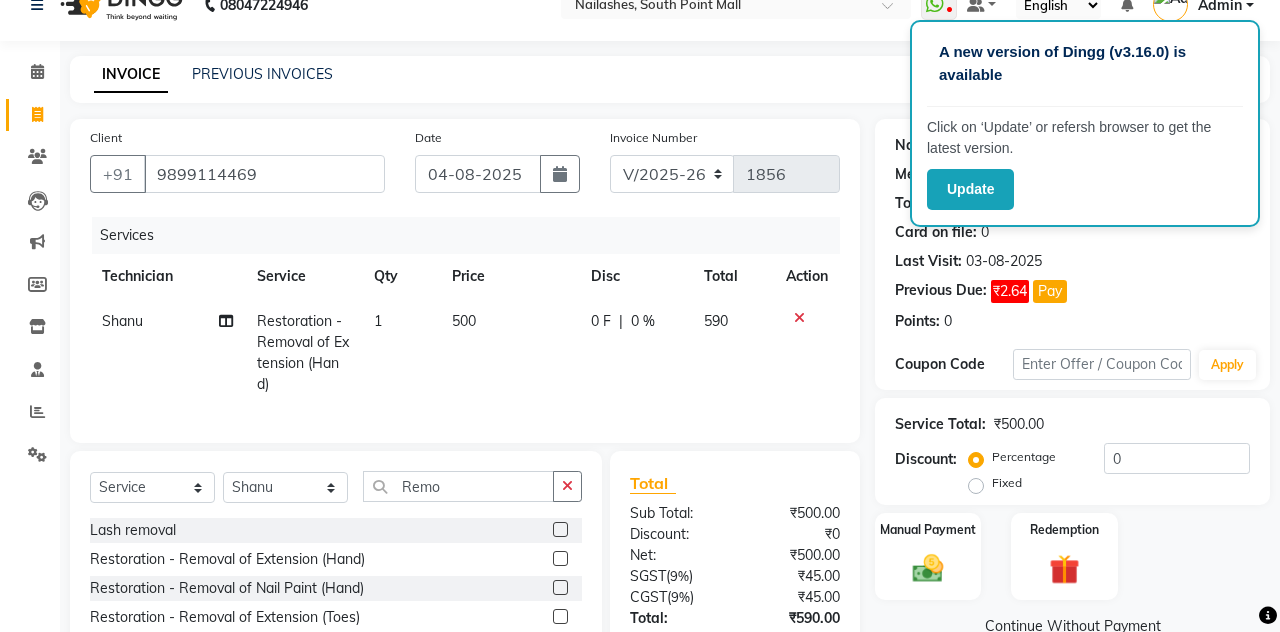 checkbox on "false" 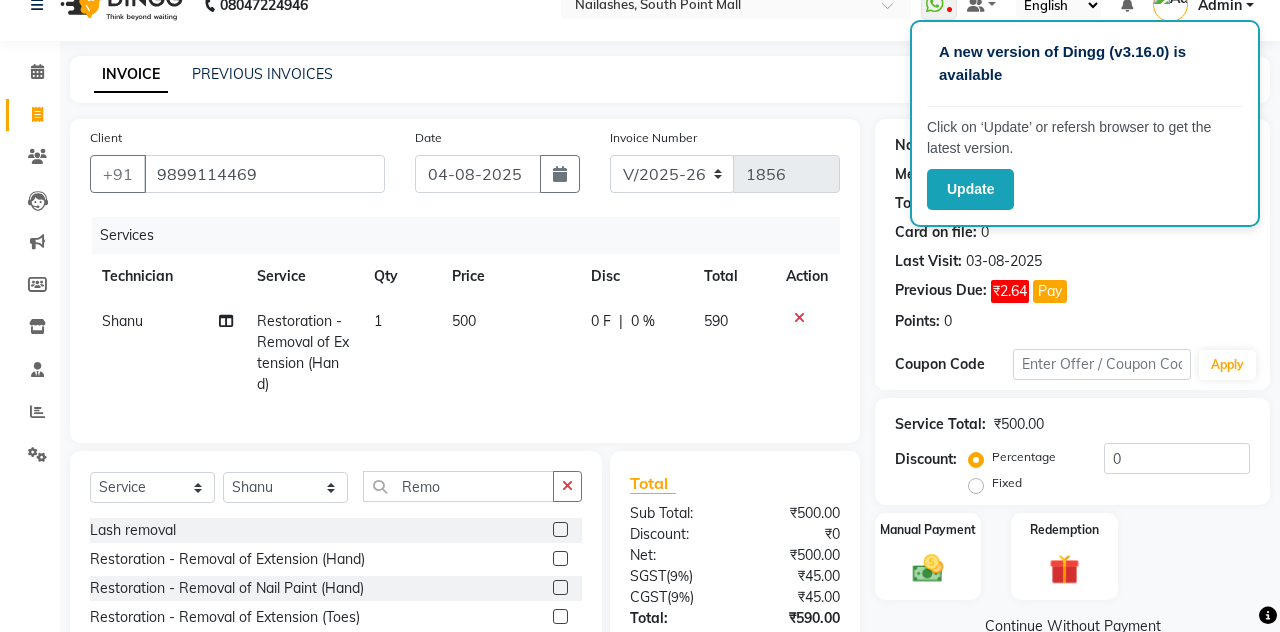 click 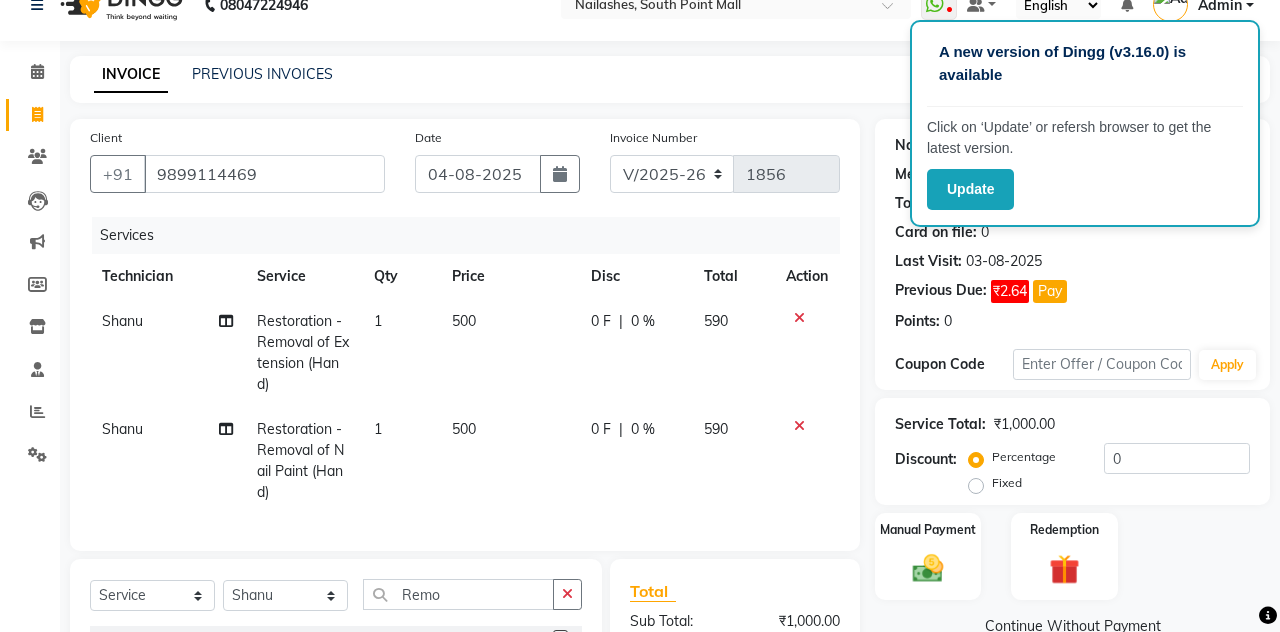 checkbox on "false" 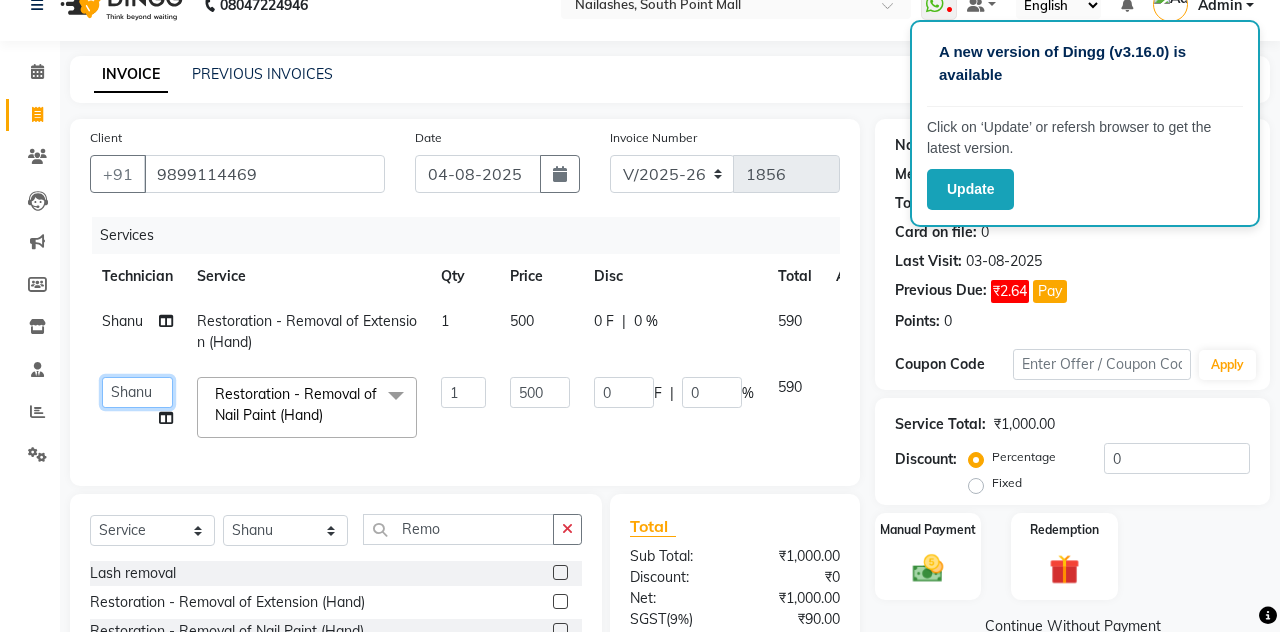 click on "Admin   [FIRST]   [FIRST]   [FIRST]   [FIRST]   Manager   [FIRST]   [FIRST]   [FIRST]   [FIRST]   [FIRST]" 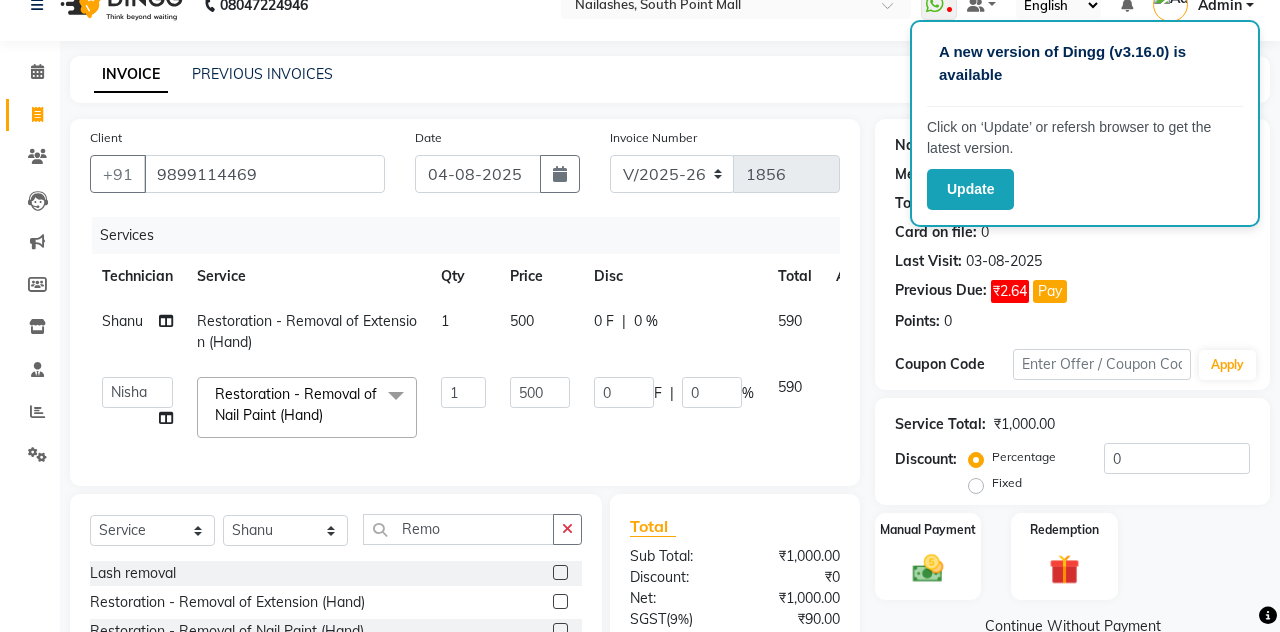 select on "52460" 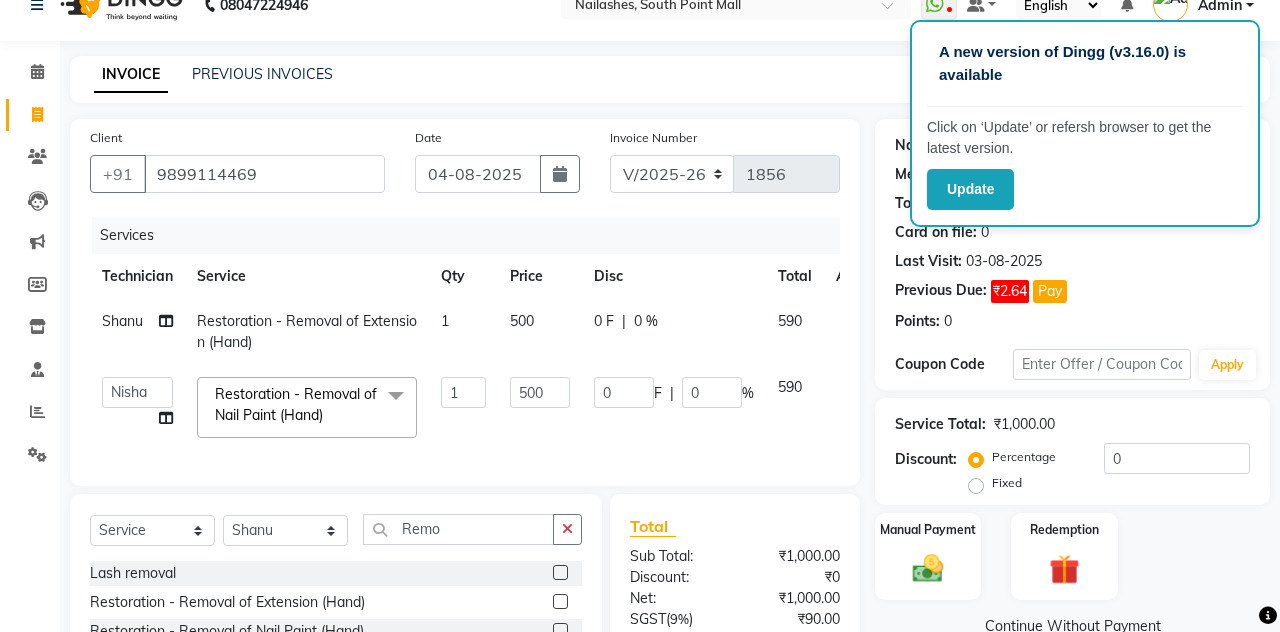 scroll, scrollTop: 118, scrollLeft: 0, axis: vertical 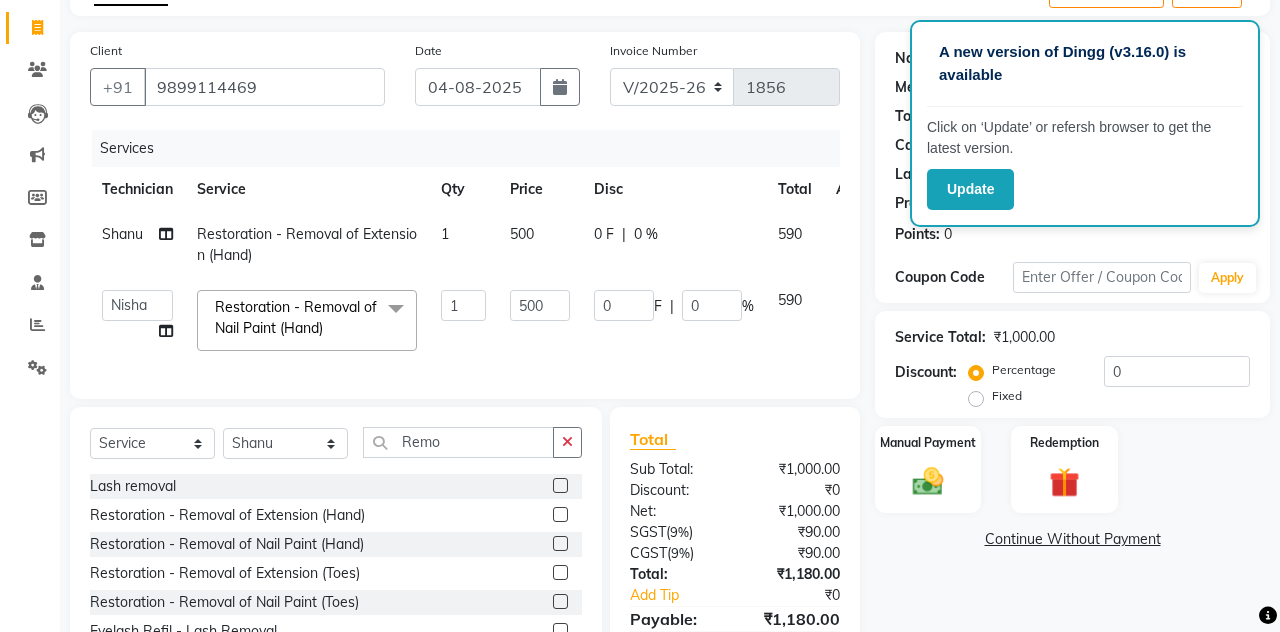 click on "Manual Payment" 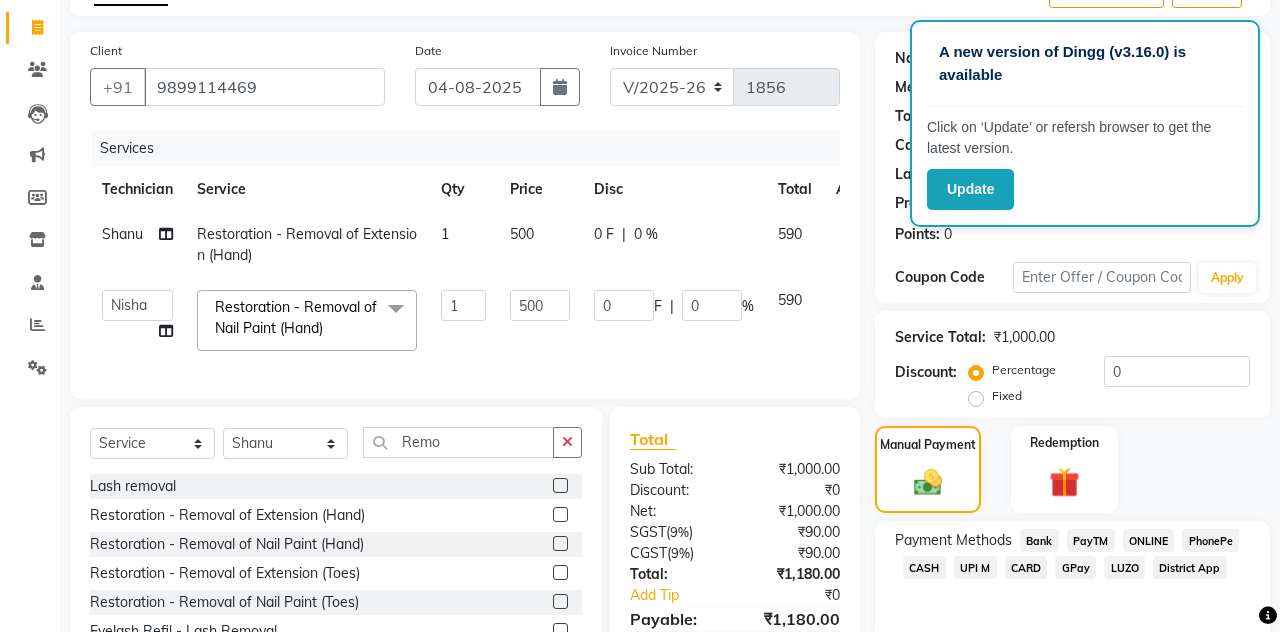 click on "CARD" 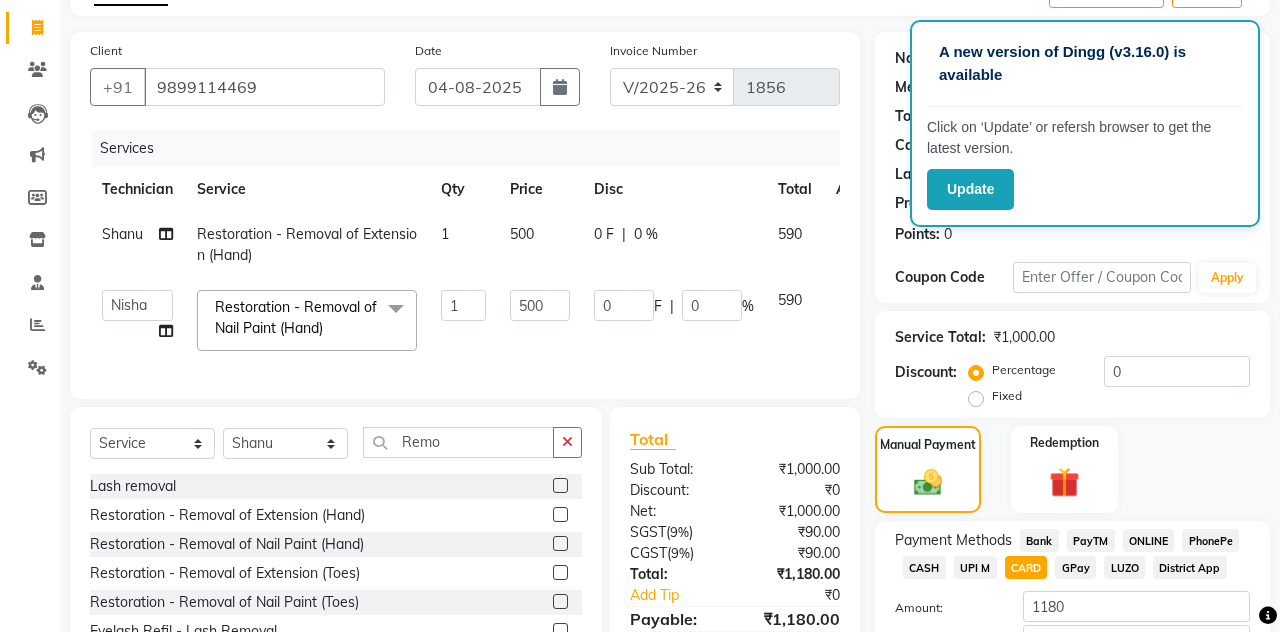 click on "Add Payment" 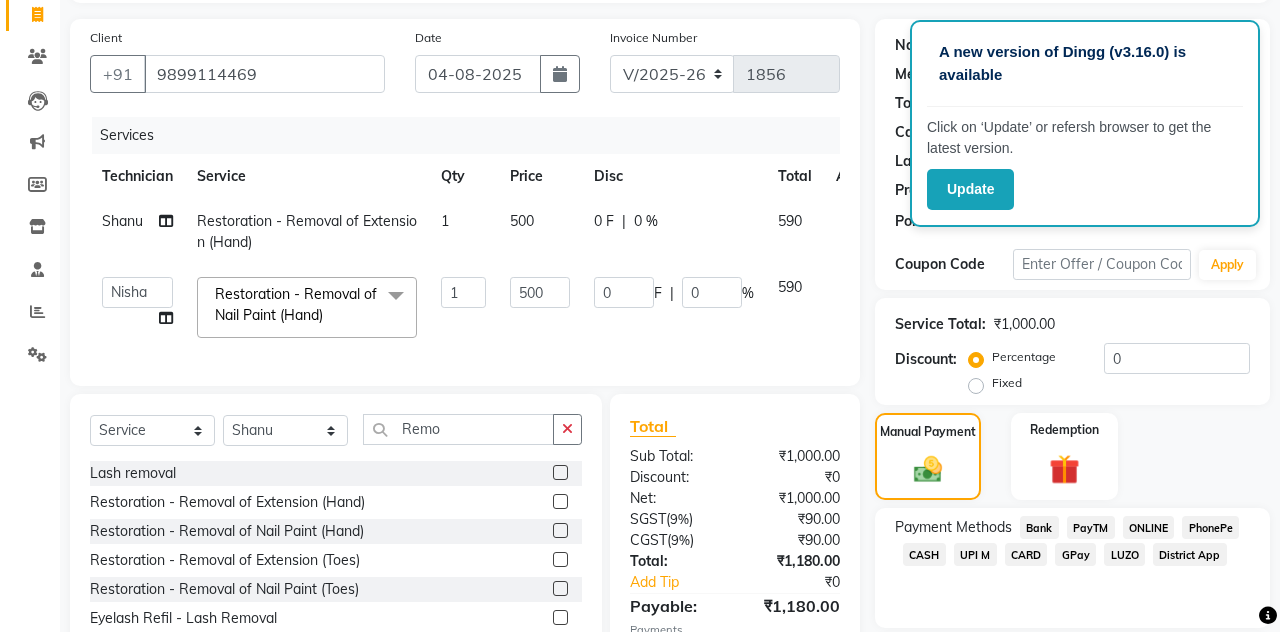 scroll, scrollTop: 214, scrollLeft: 0, axis: vertical 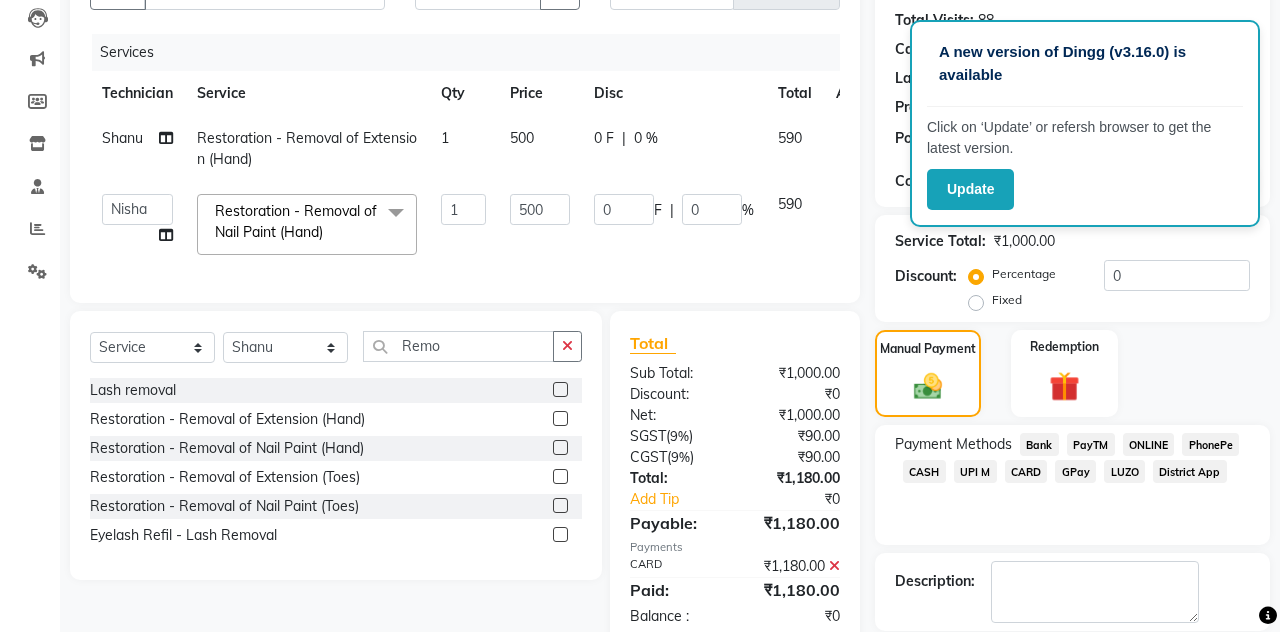 click on "Checkout" 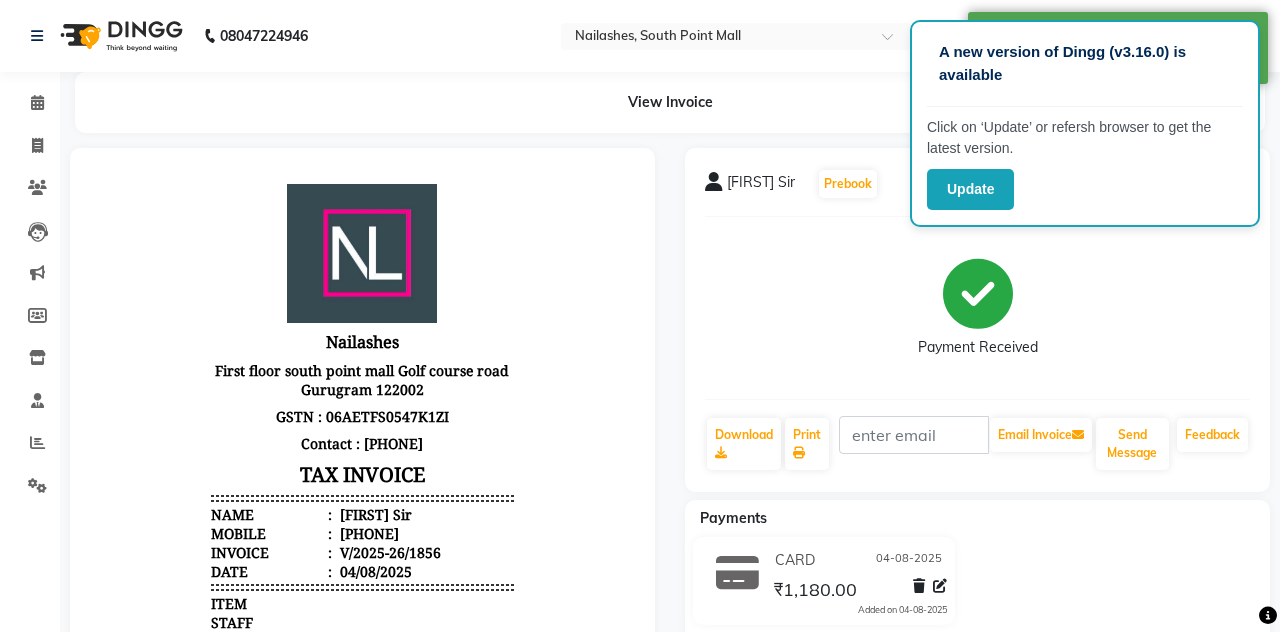 scroll, scrollTop: 0, scrollLeft: 0, axis: both 